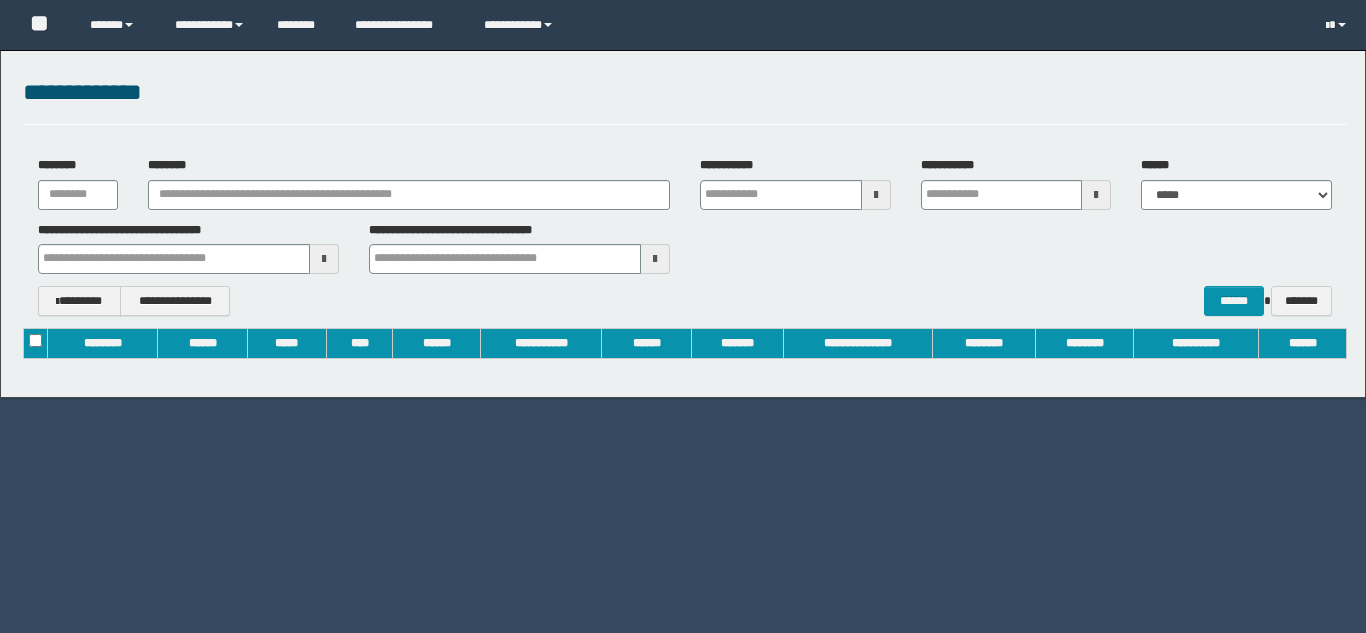 scroll, scrollTop: 0, scrollLeft: 0, axis: both 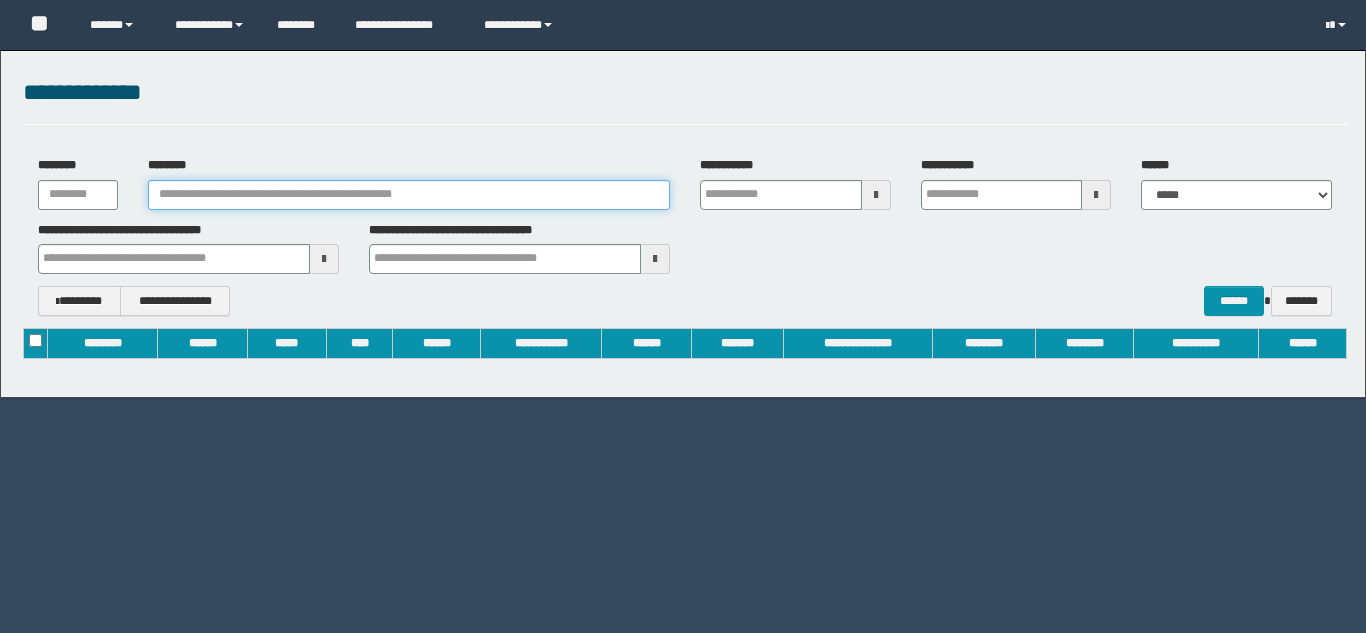 click on "********" at bounding box center [409, 195] 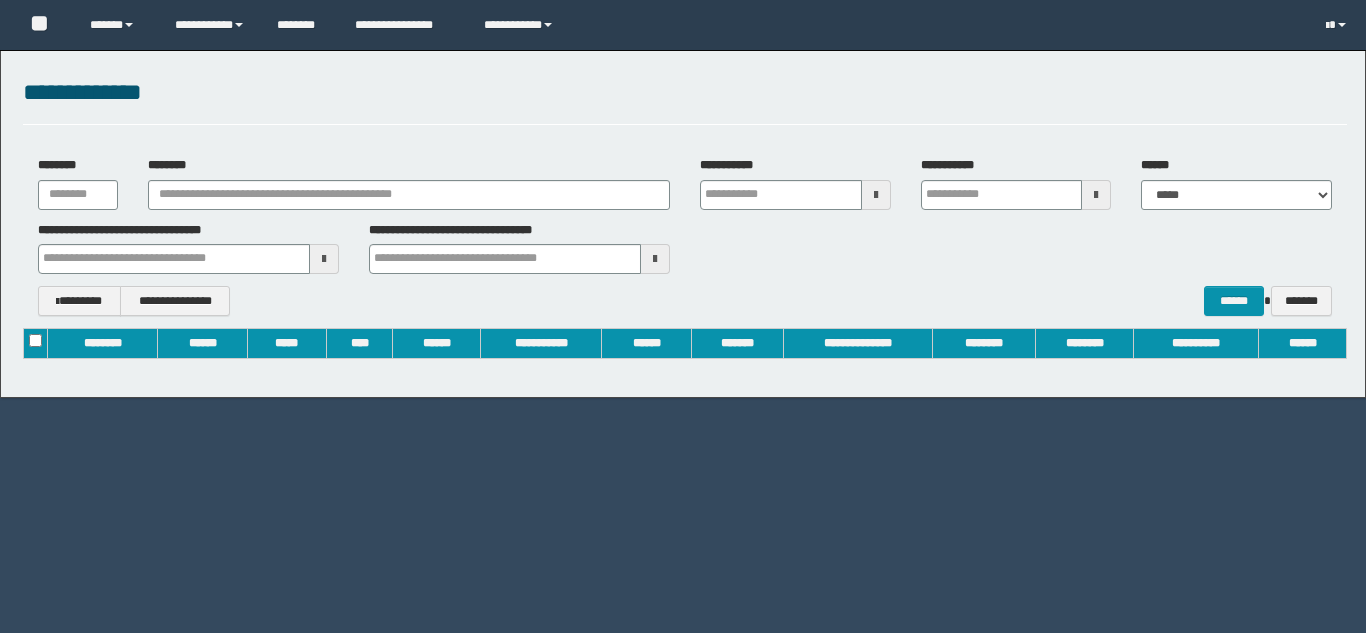 type on "**********" 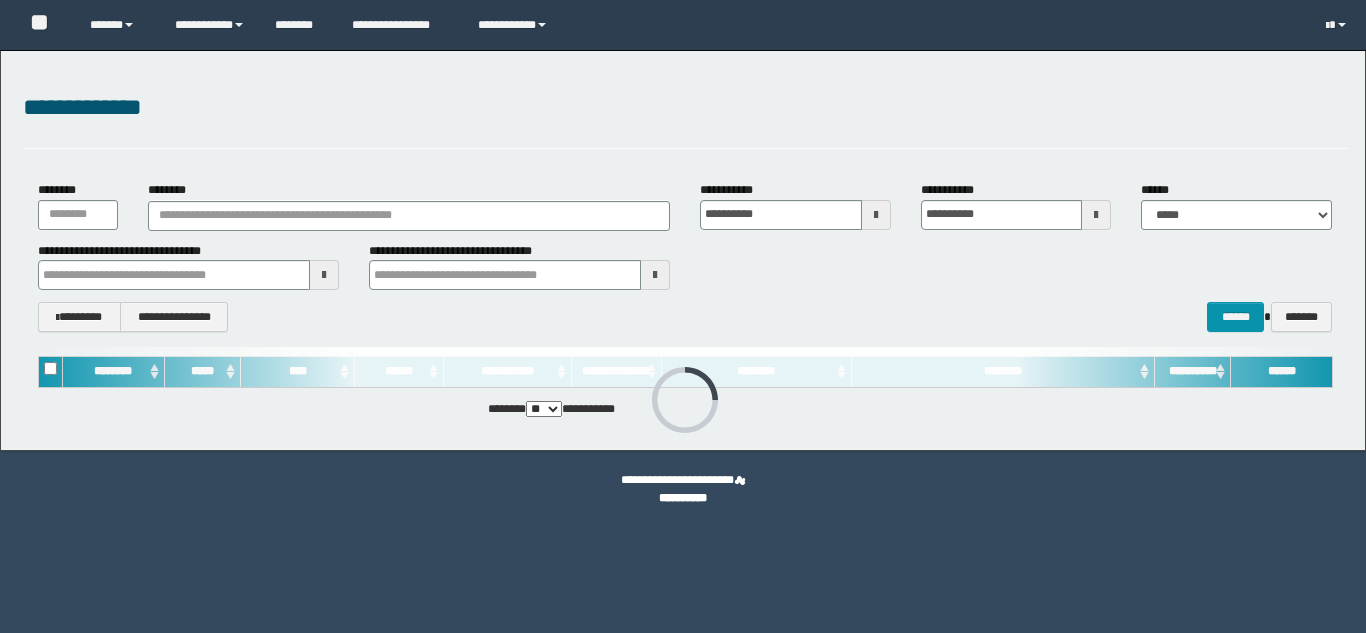 click on "**********" at bounding box center [685, 257] 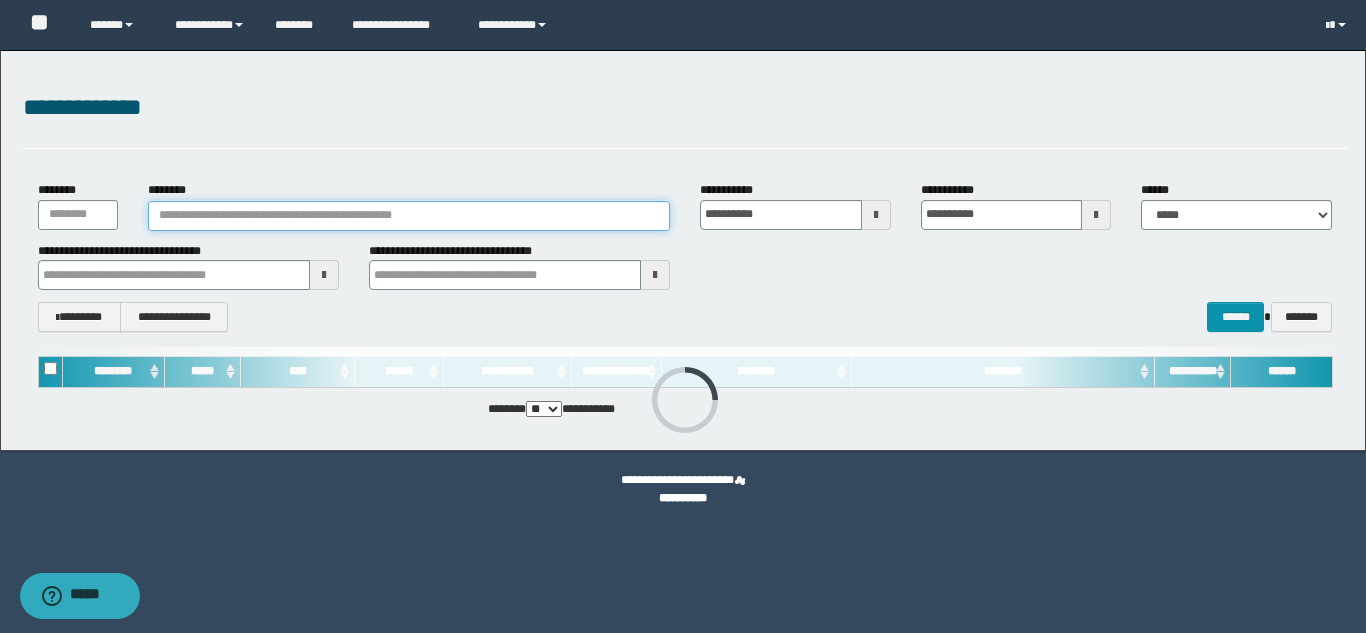 click on "********" at bounding box center (409, 216) 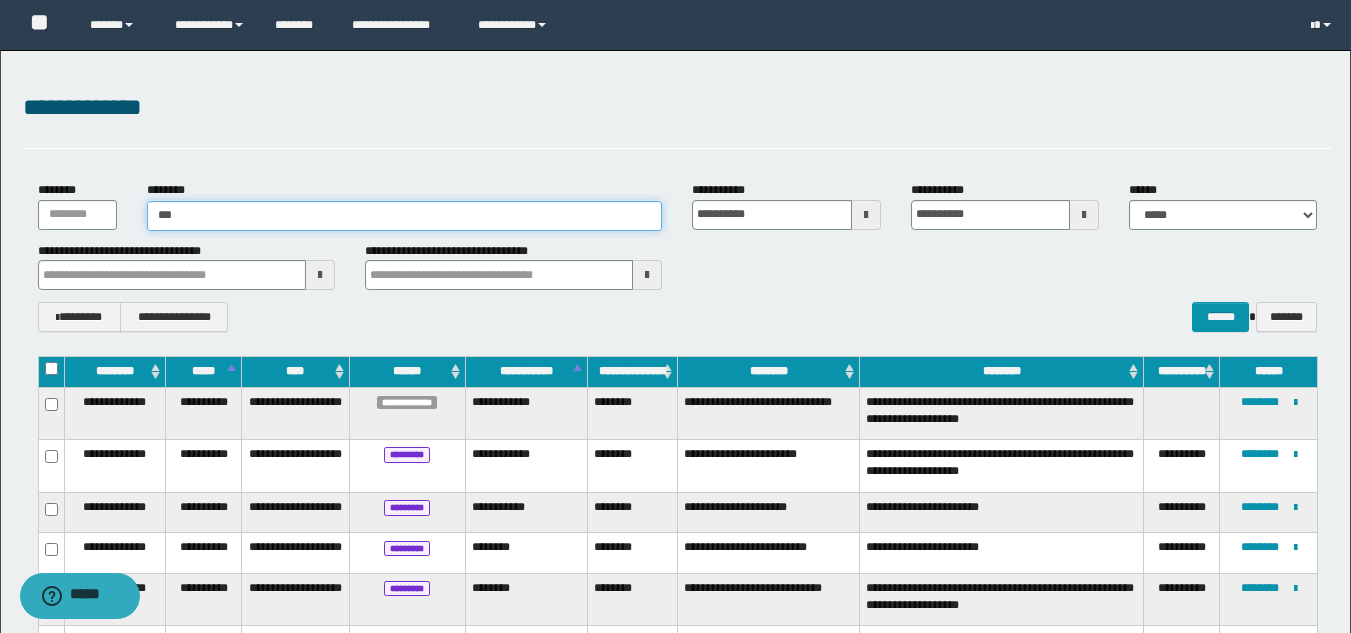type on "****" 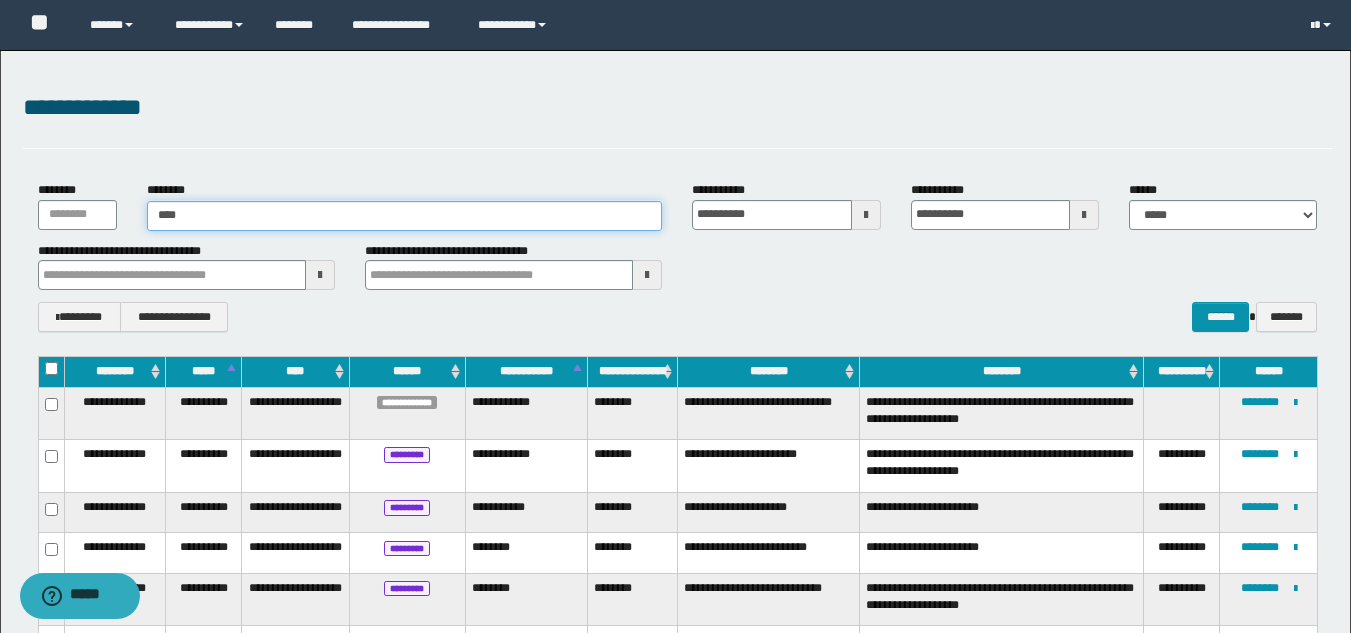 type on "****" 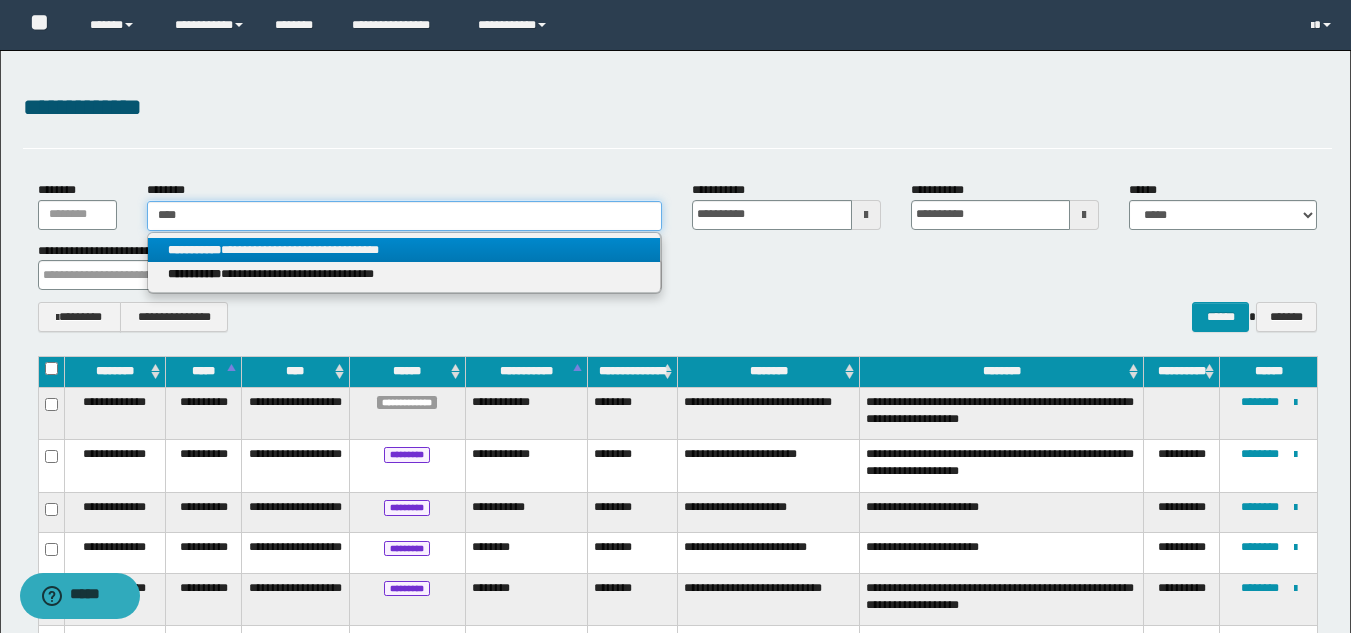 type on "****" 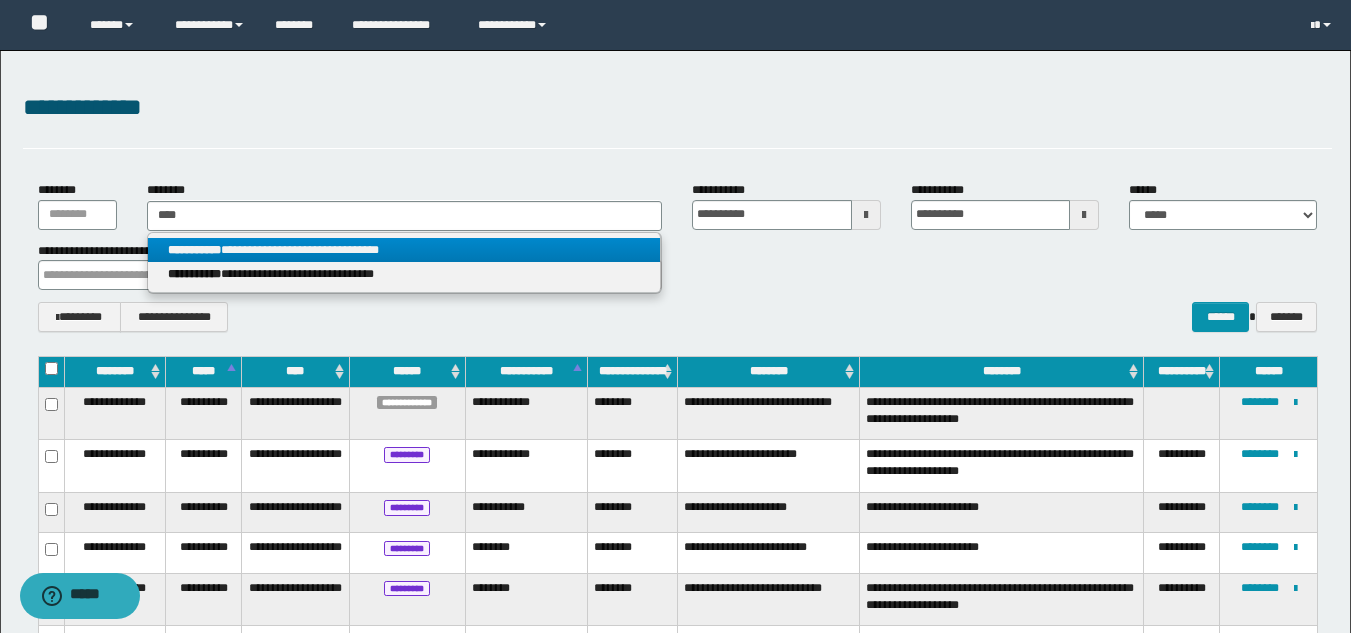 click on "**********" at bounding box center [404, 250] 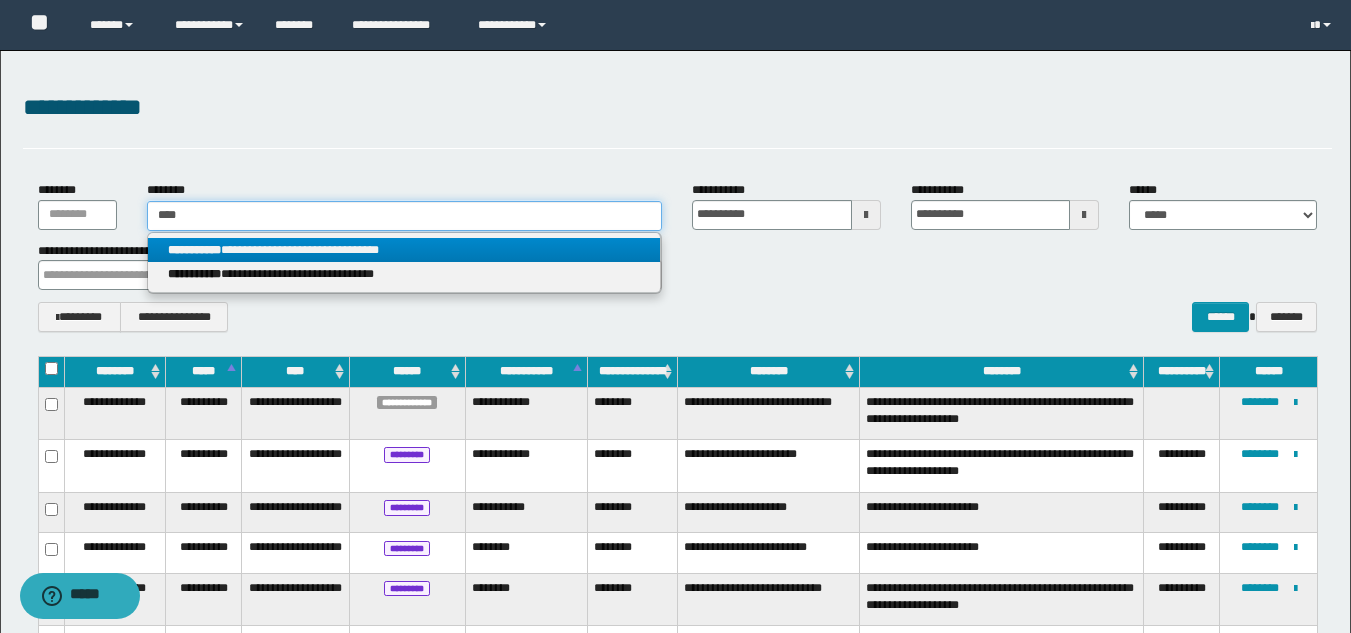 type 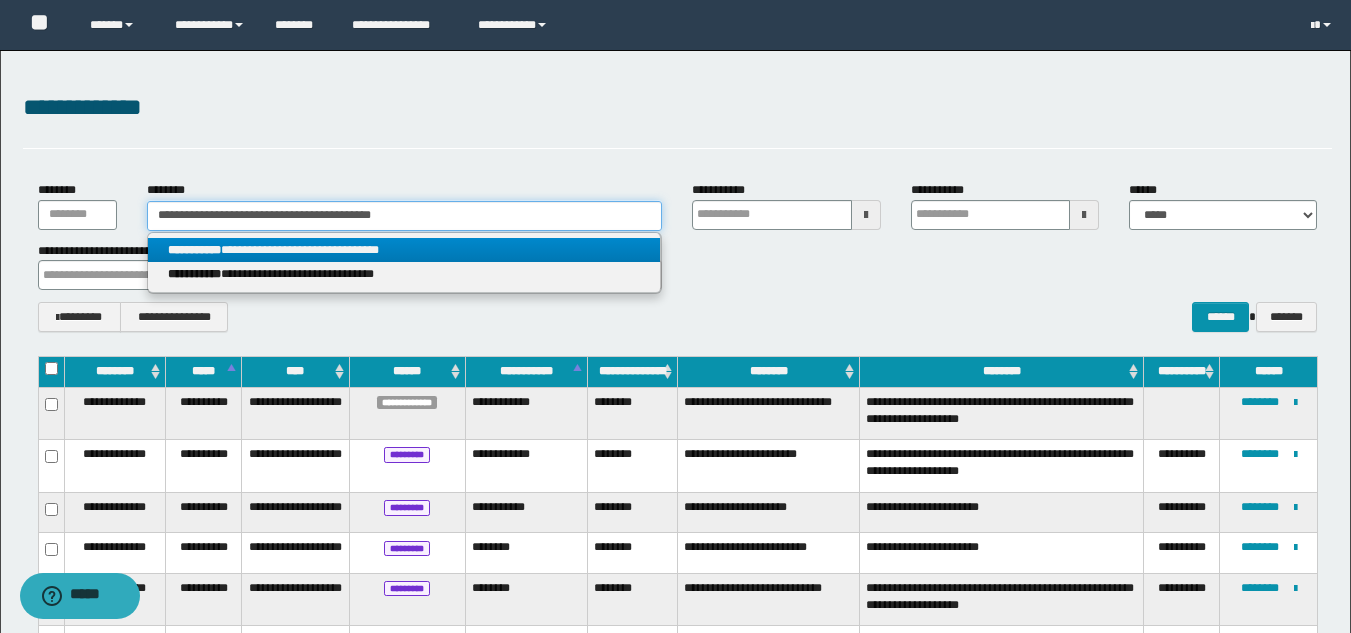 type 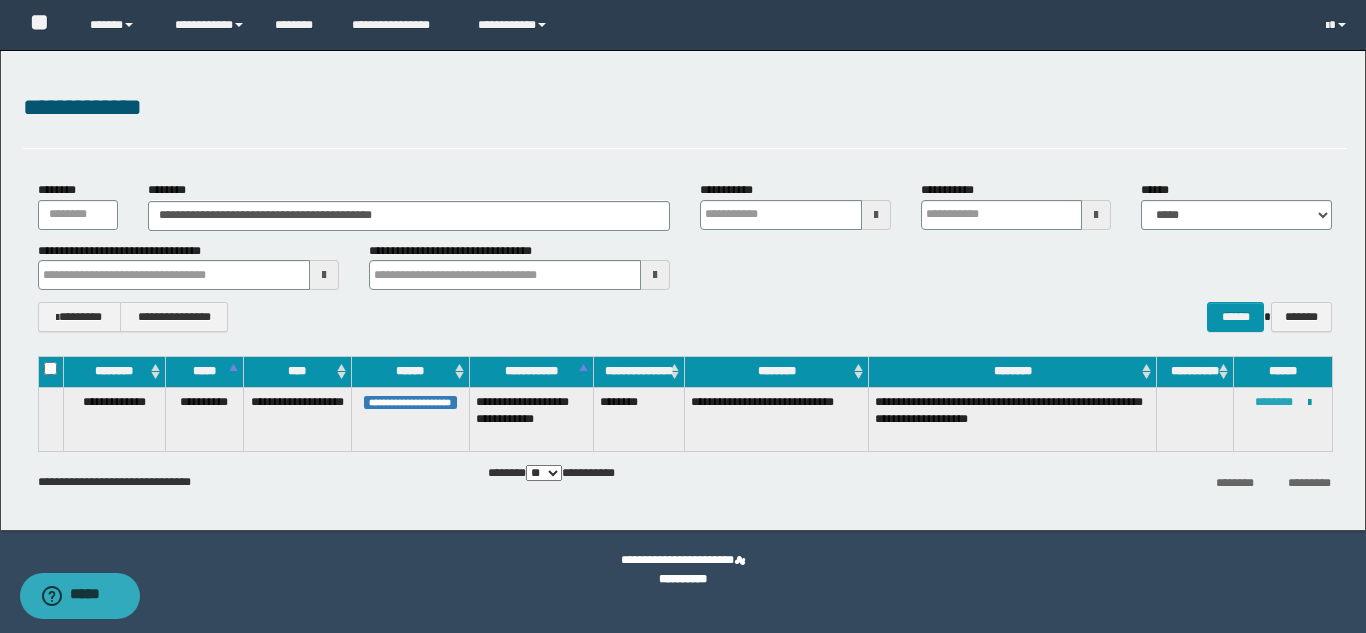 click on "********" at bounding box center (1274, 402) 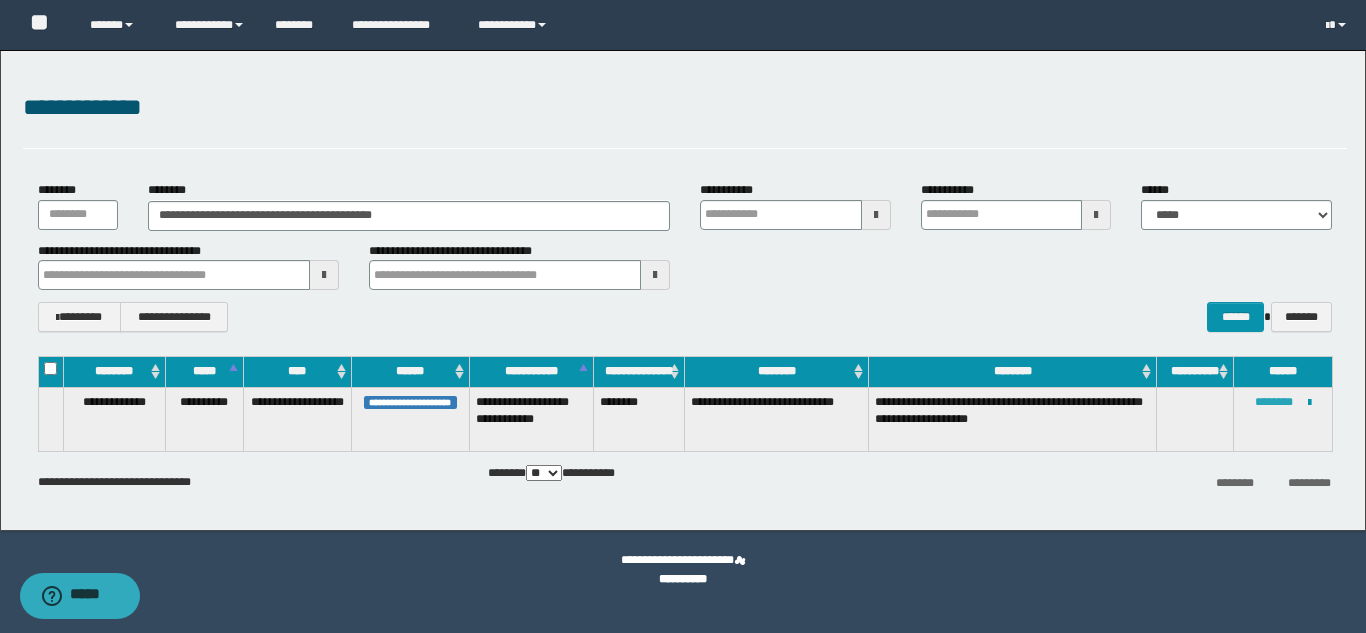 type 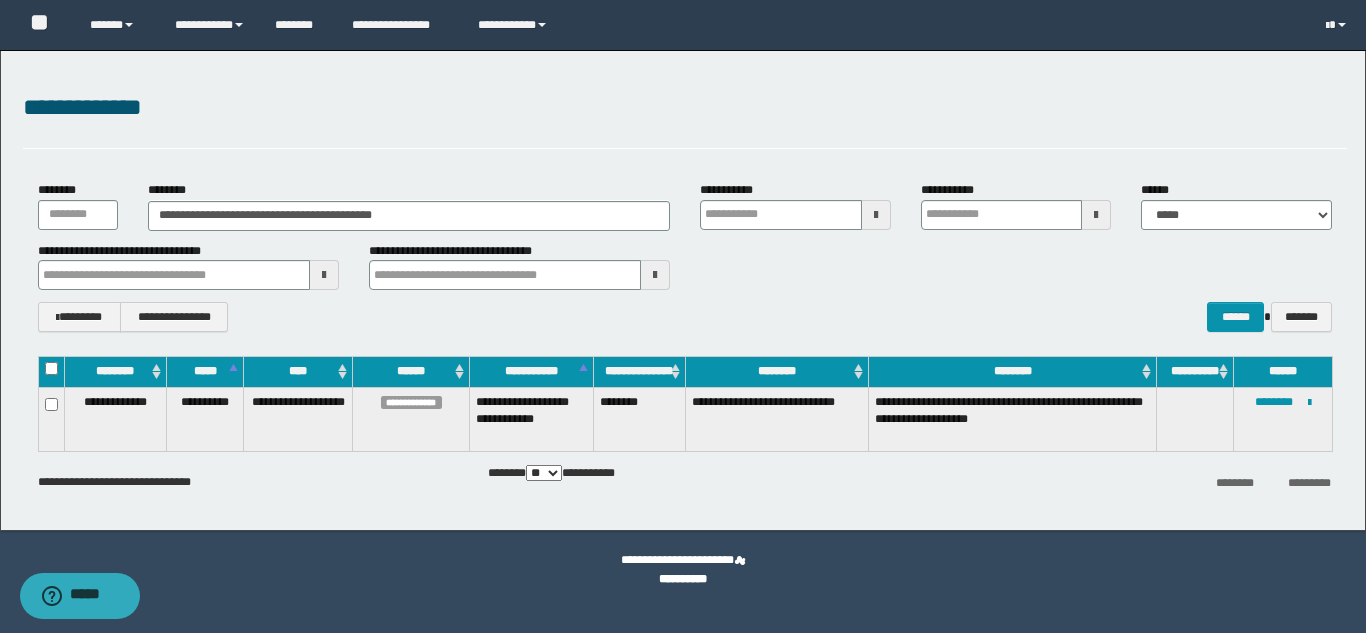 type 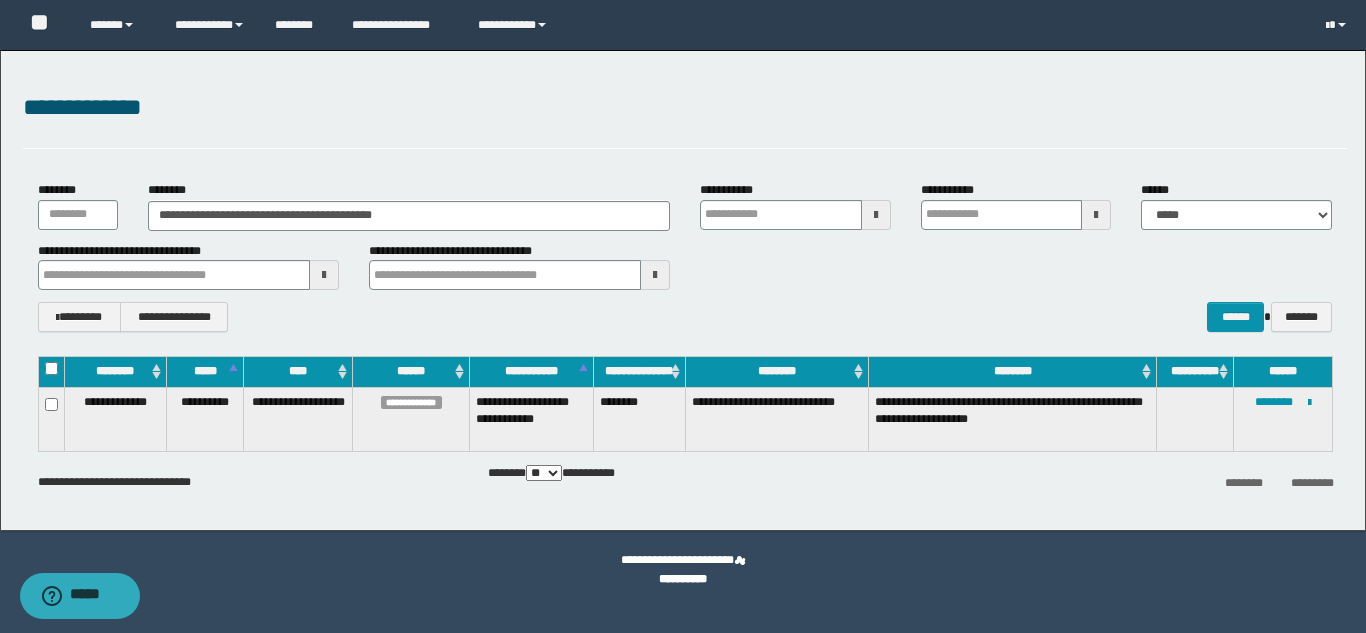 type 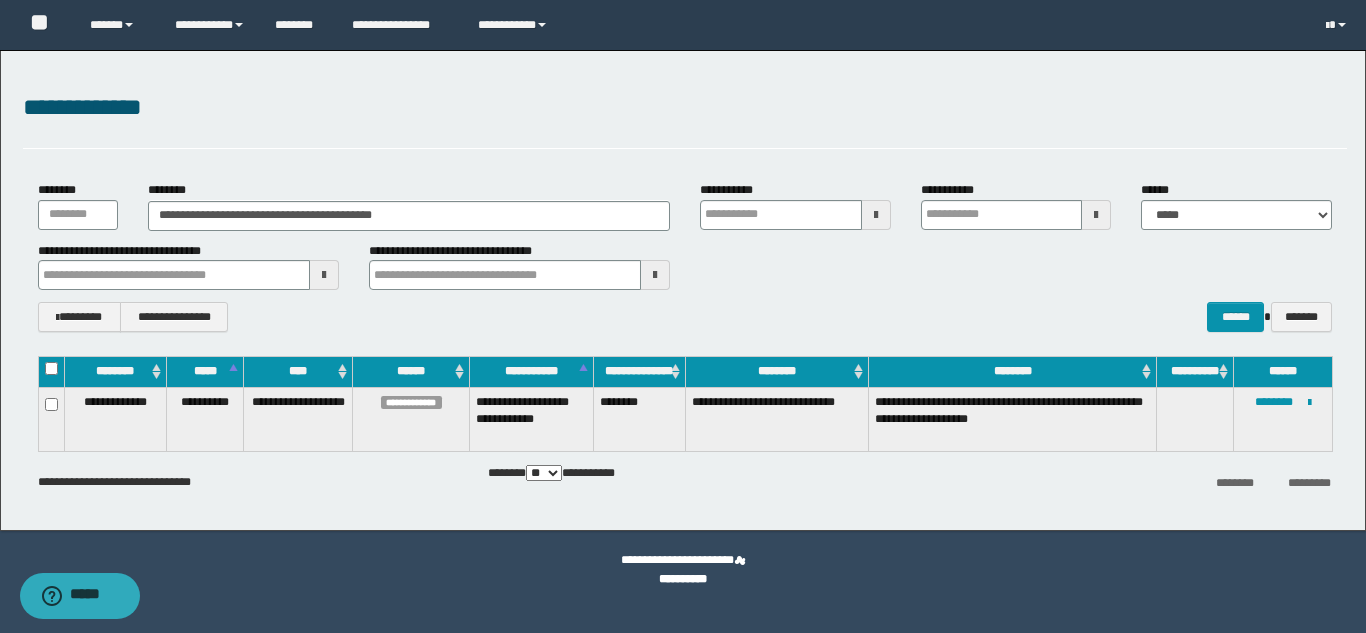 type 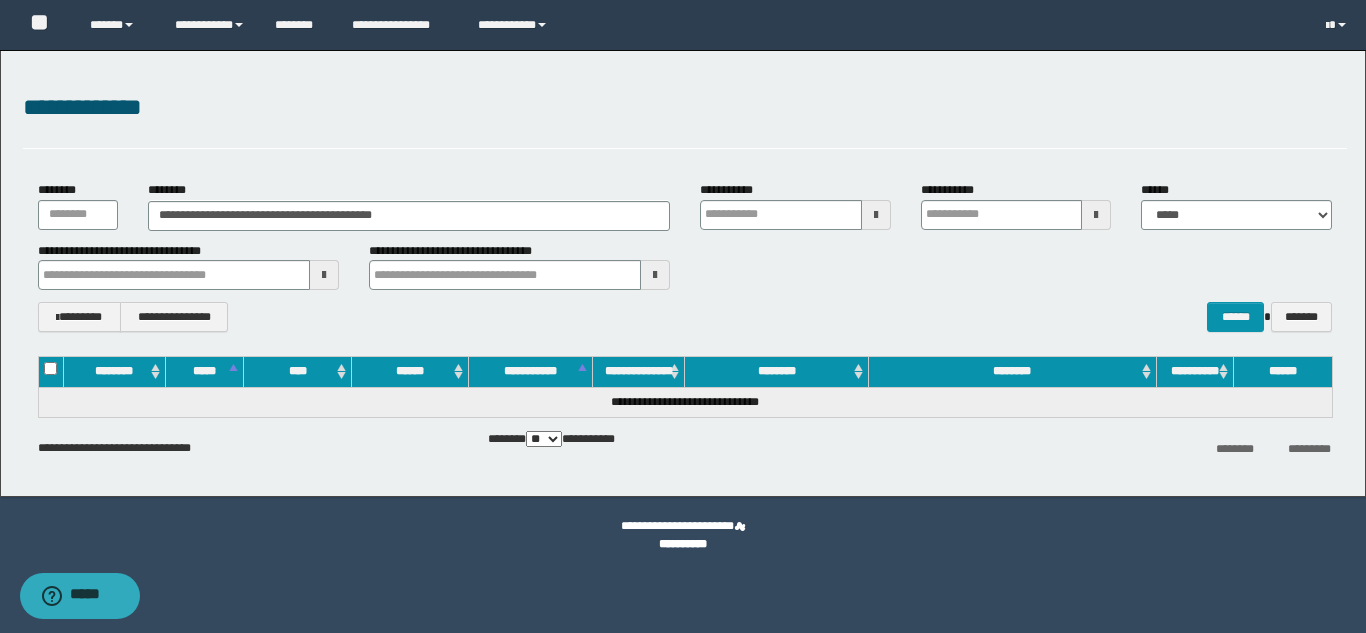 type 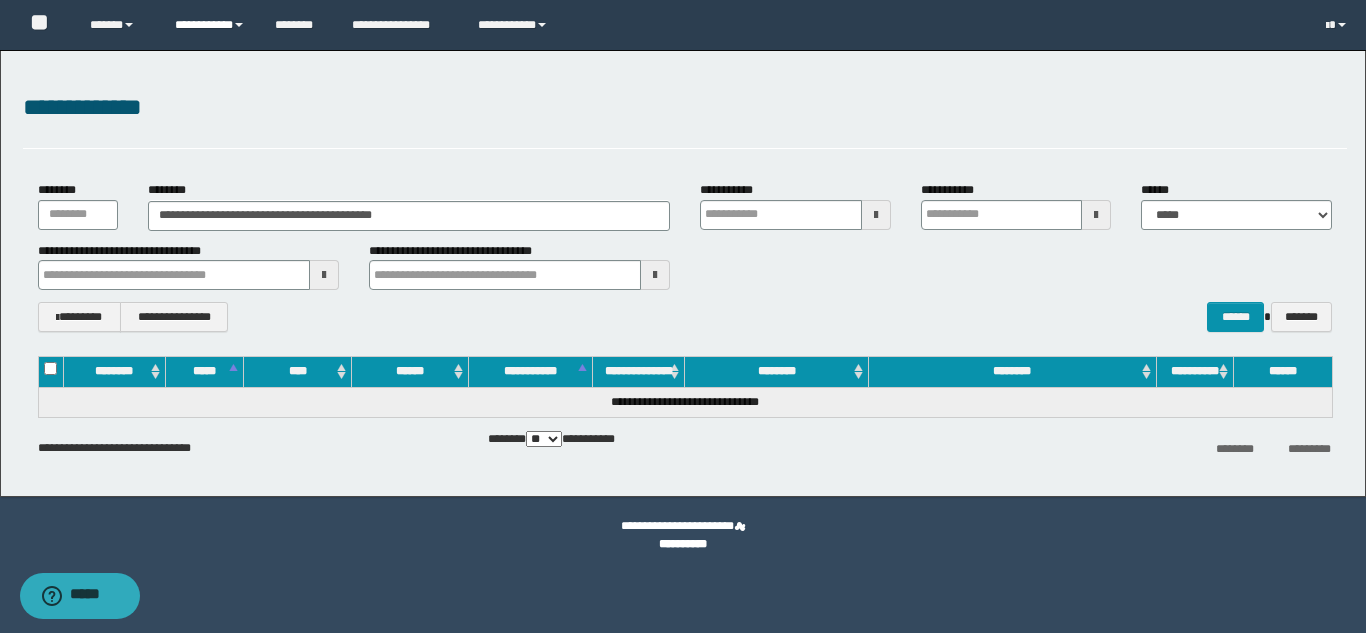 type 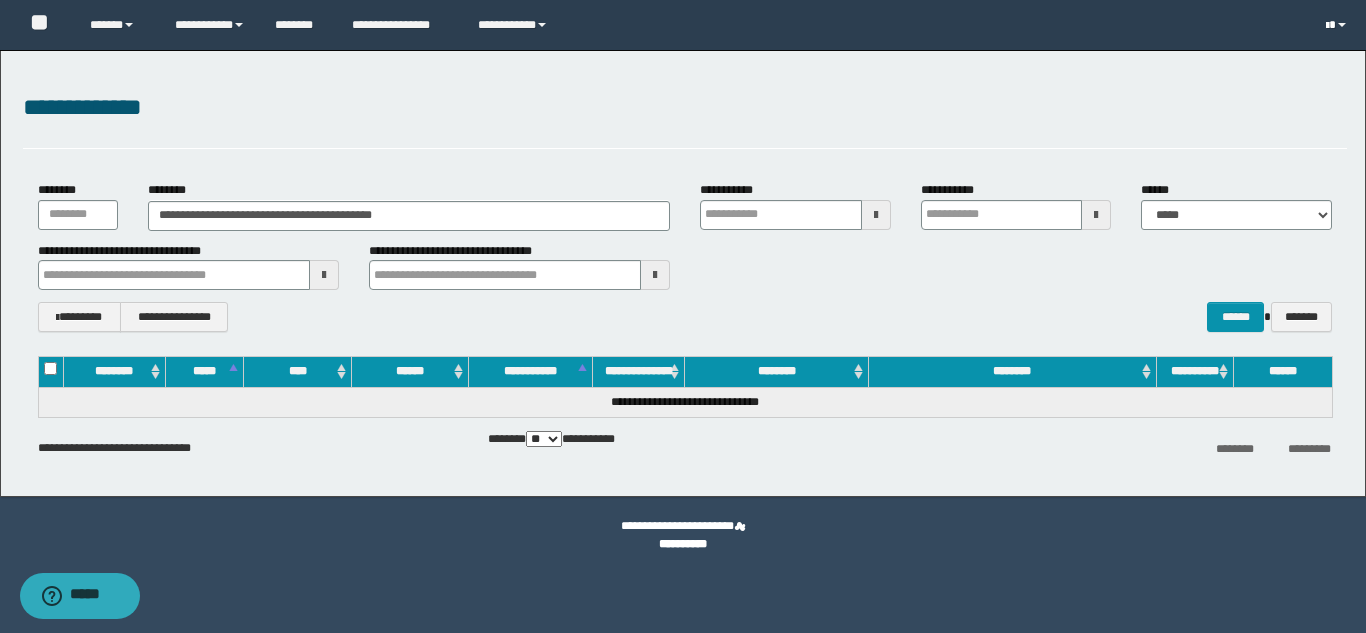 click at bounding box center (1338, 25) 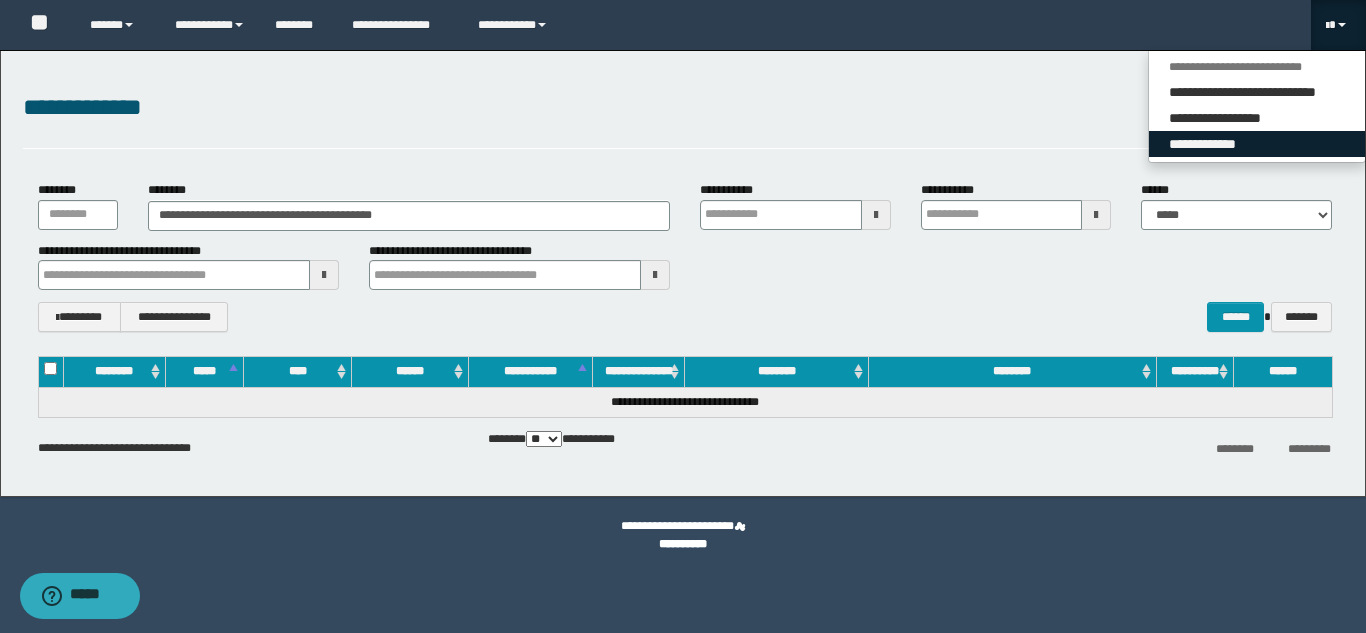 click on "**********" at bounding box center [1257, 144] 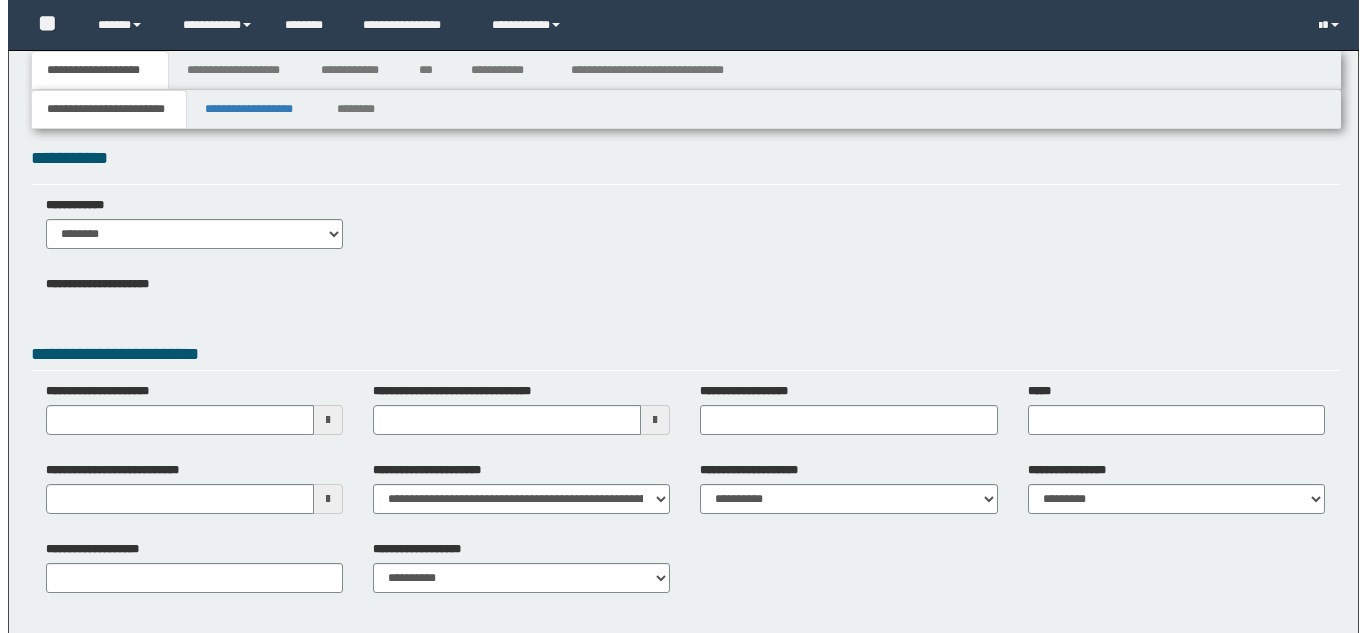 scroll, scrollTop: 0, scrollLeft: 0, axis: both 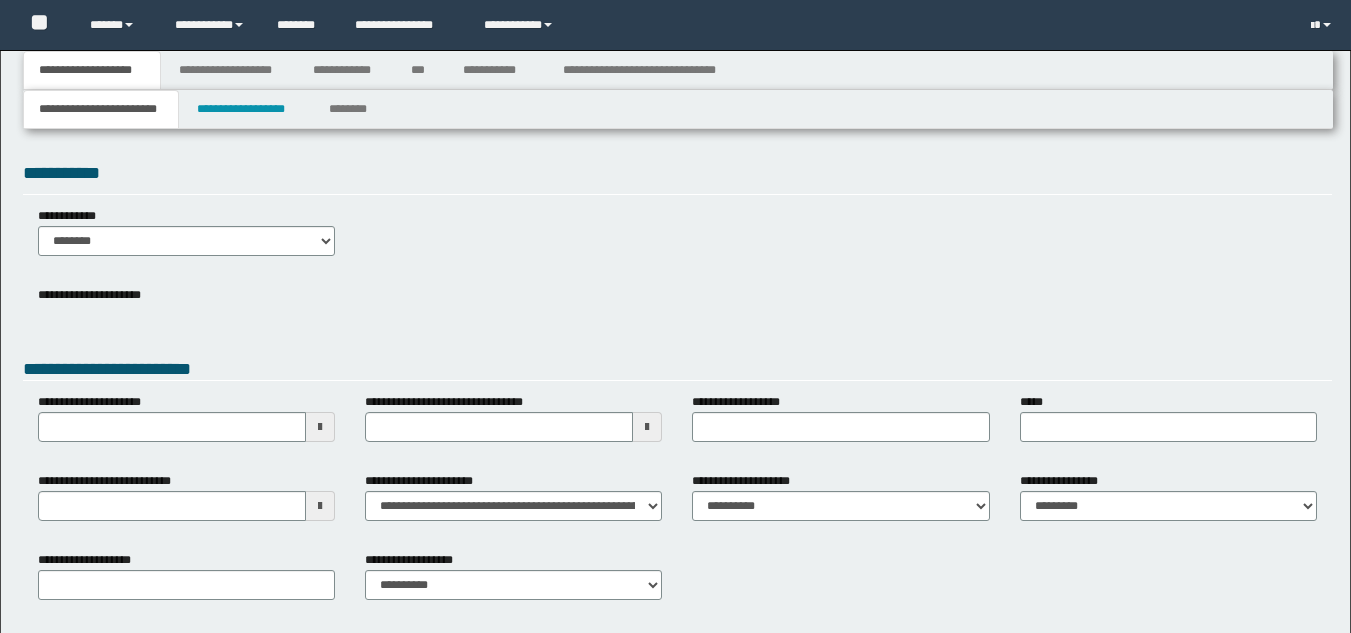 type 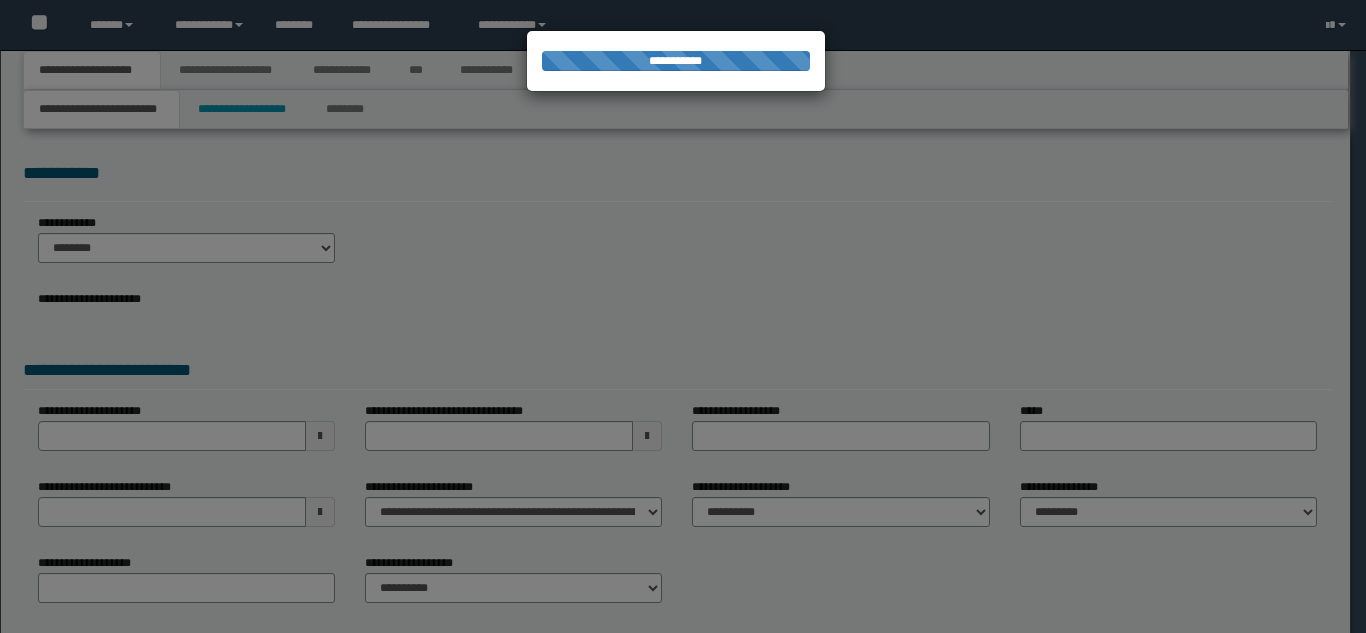 scroll, scrollTop: 0, scrollLeft: 0, axis: both 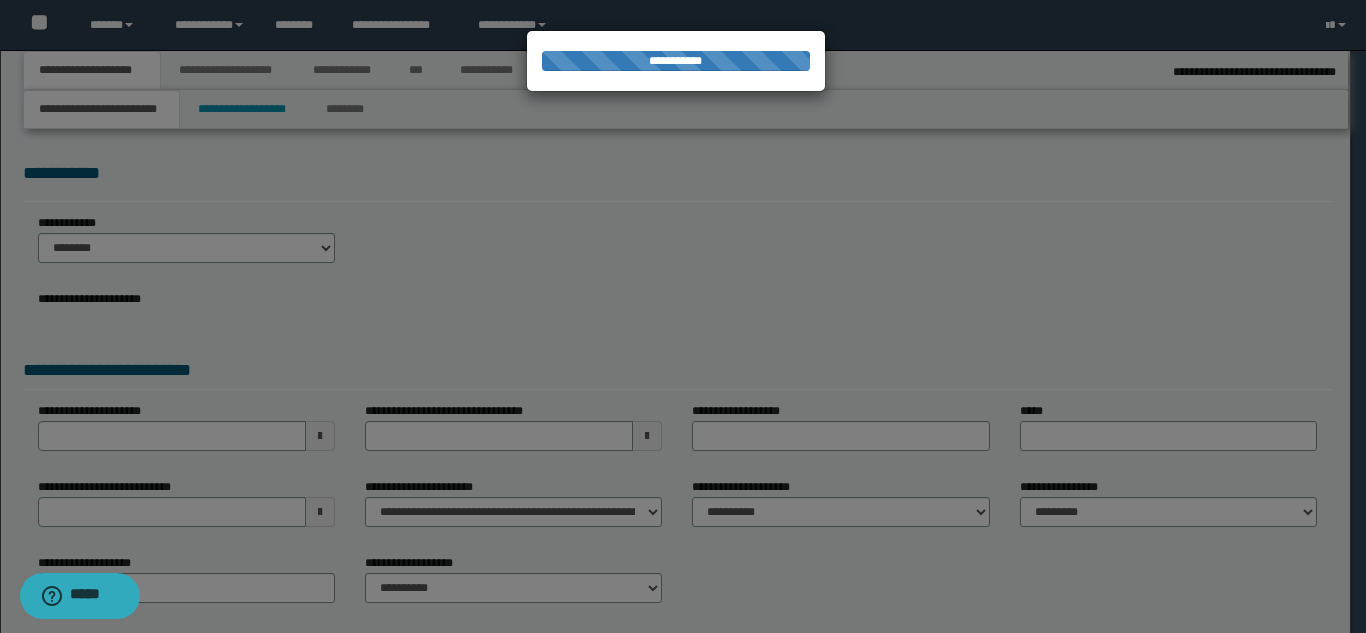 type on "**********" 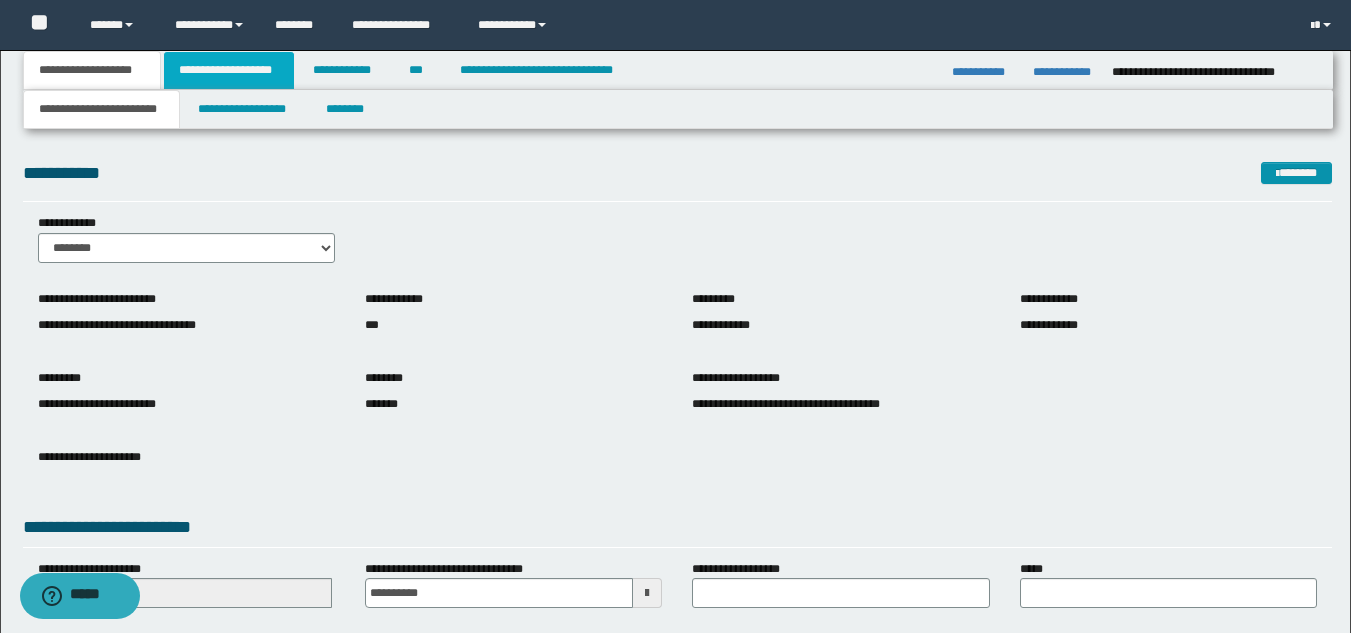 click on "**********" at bounding box center (229, 70) 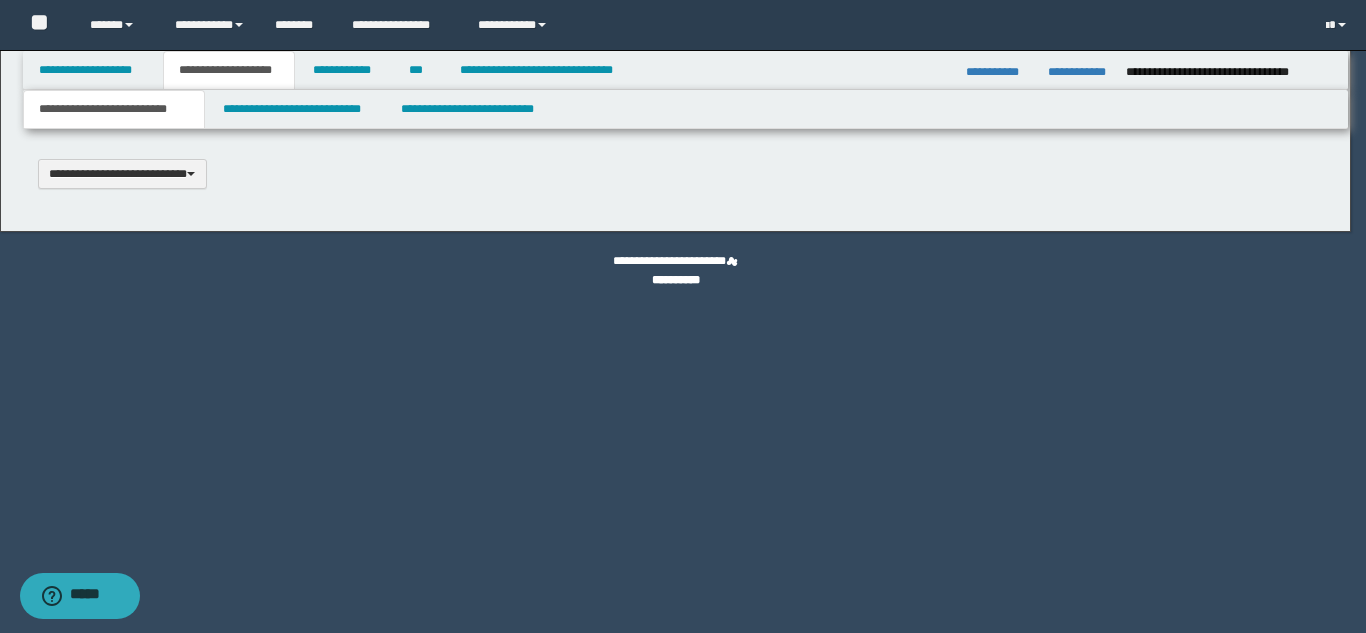 type 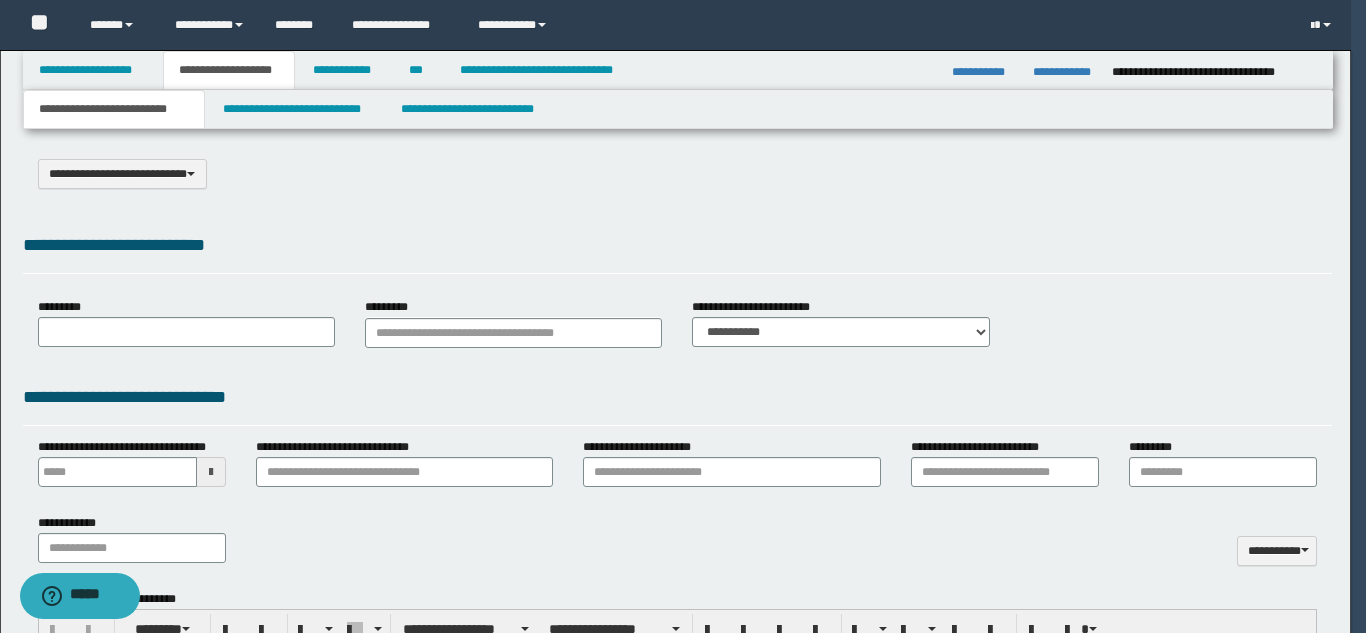 select on "*" 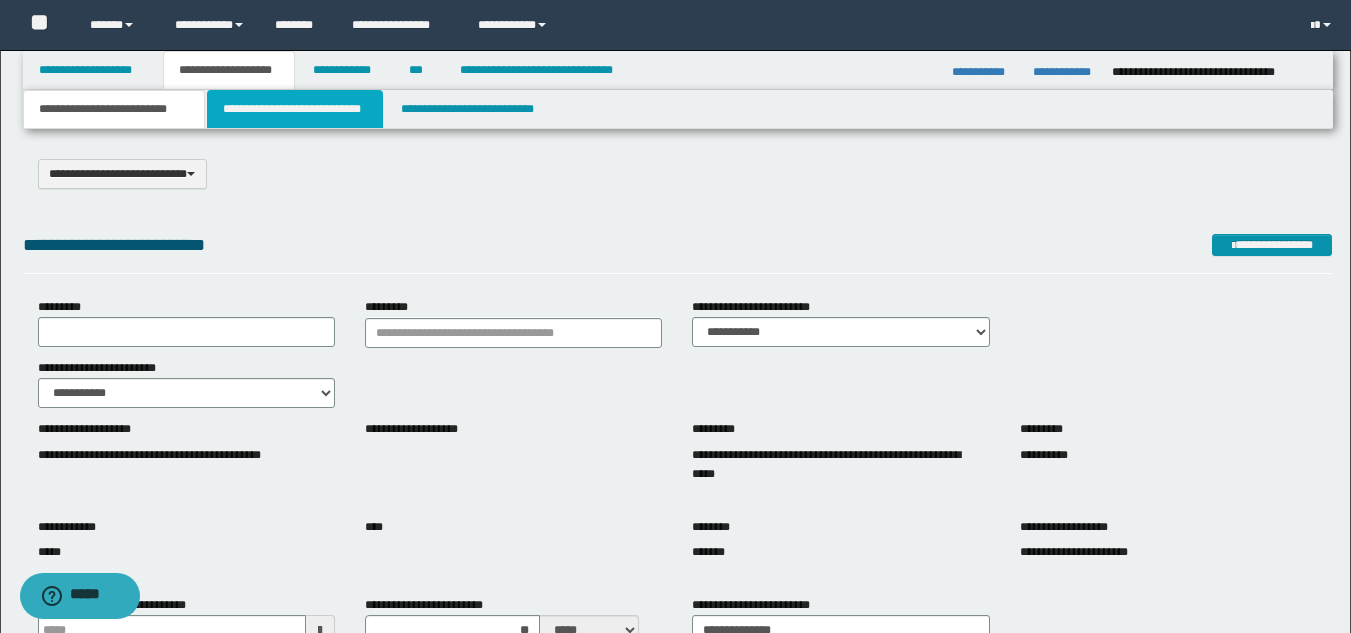 click on "**********" at bounding box center [295, 109] 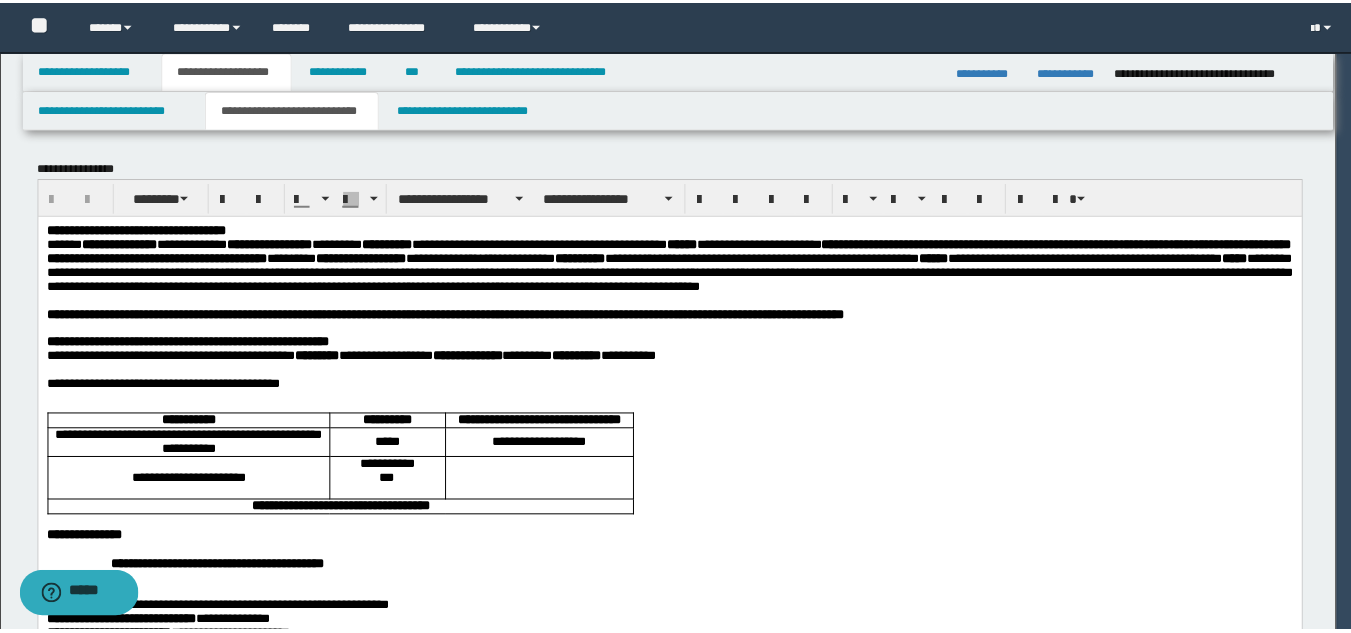 scroll, scrollTop: 0, scrollLeft: 0, axis: both 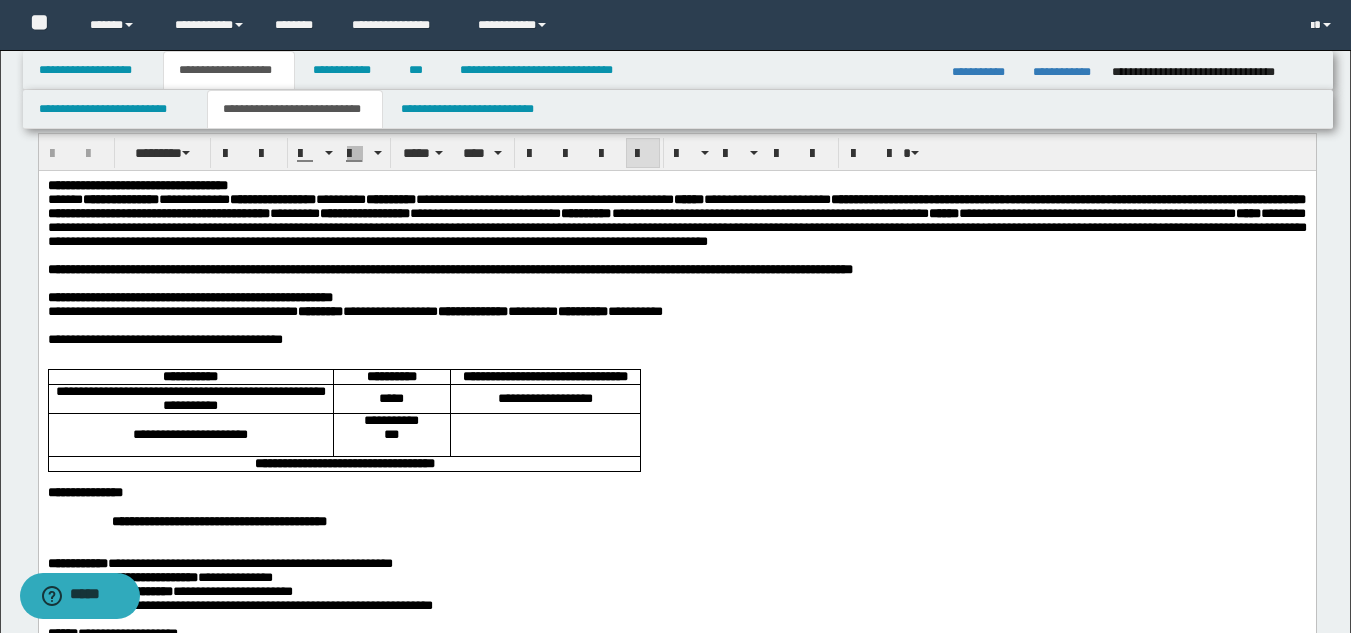 click on "**********" at bounding box center (676, 339) 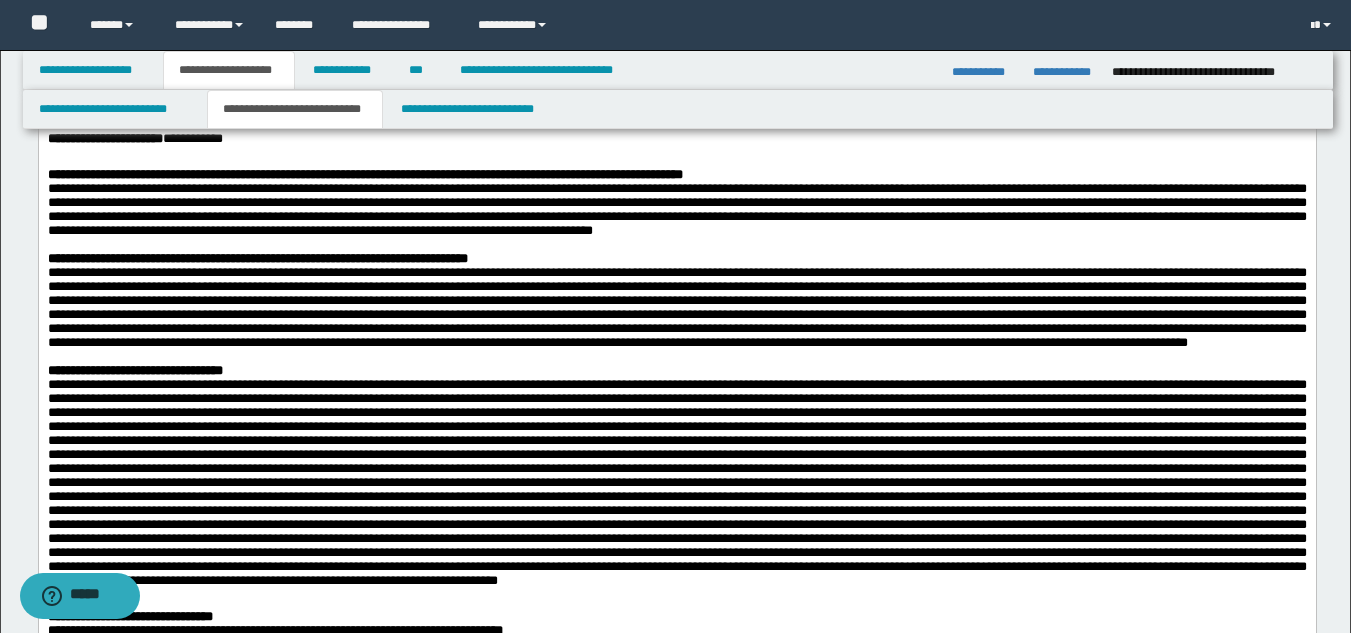 scroll, scrollTop: 606, scrollLeft: 0, axis: vertical 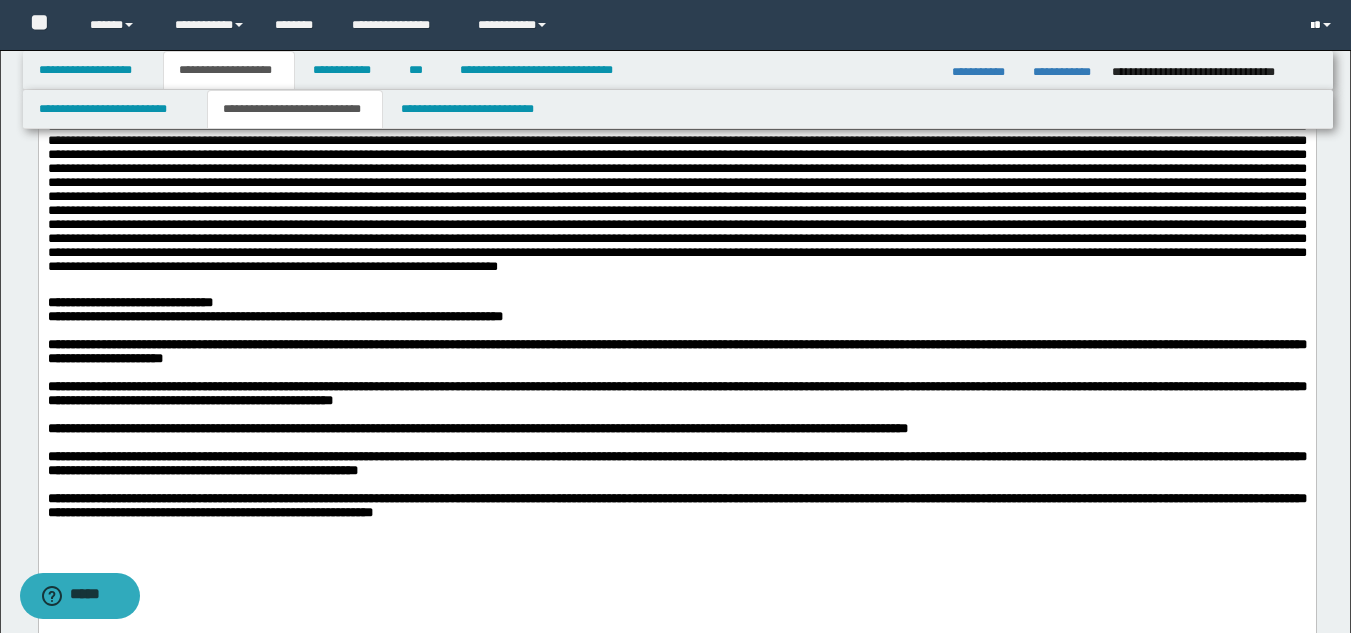 click at bounding box center [1312, 26] 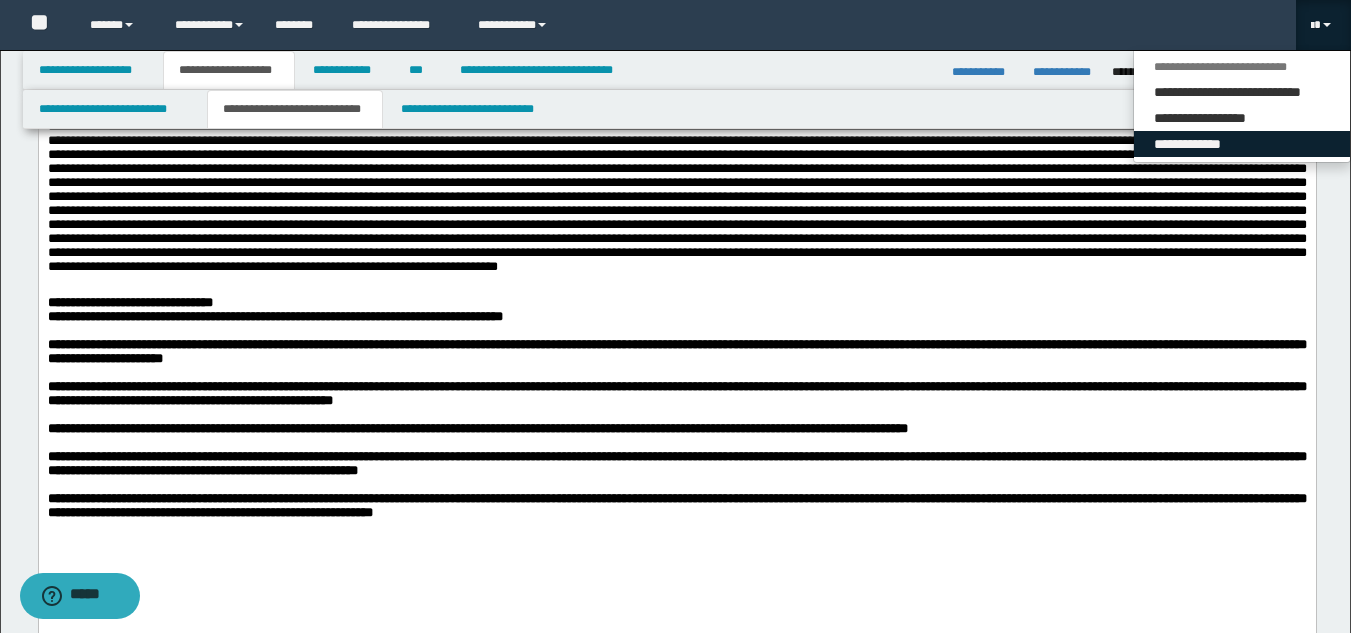 click on "**********" at bounding box center [1242, 144] 